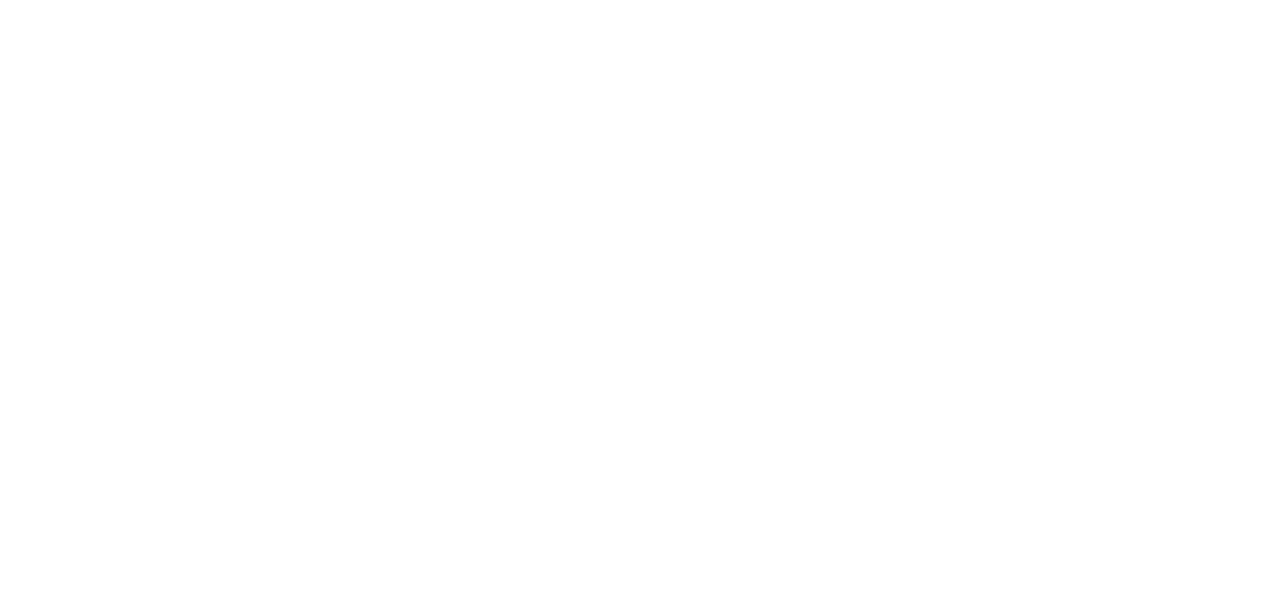 scroll, scrollTop: 0, scrollLeft: 0, axis: both 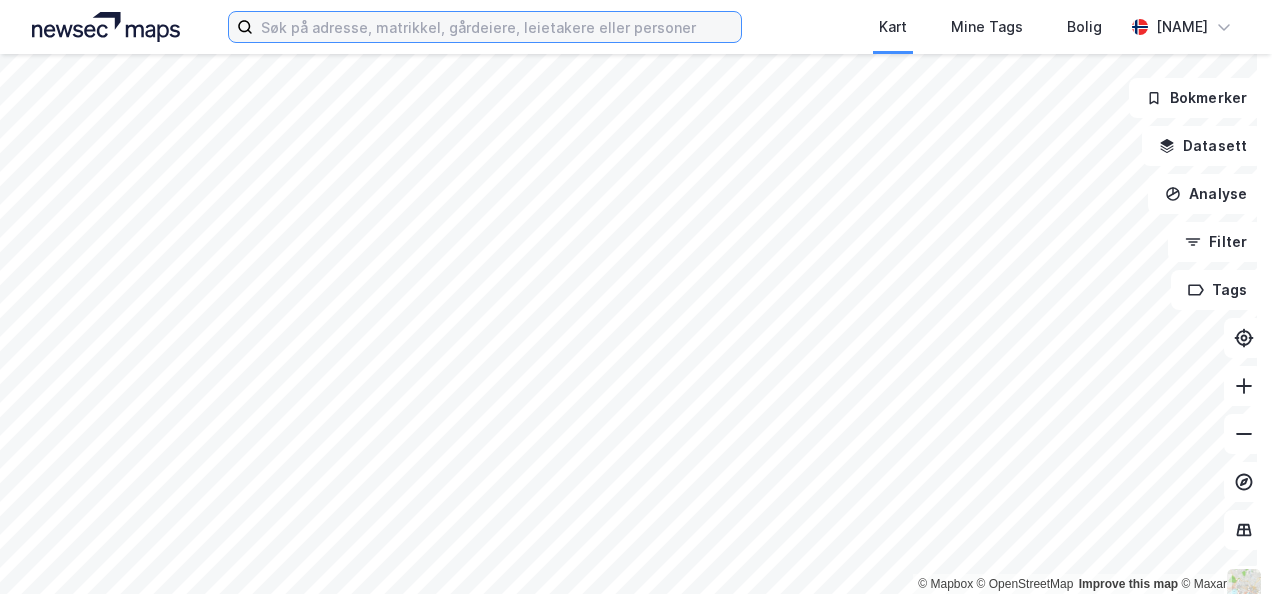 click at bounding box center (497, 27) 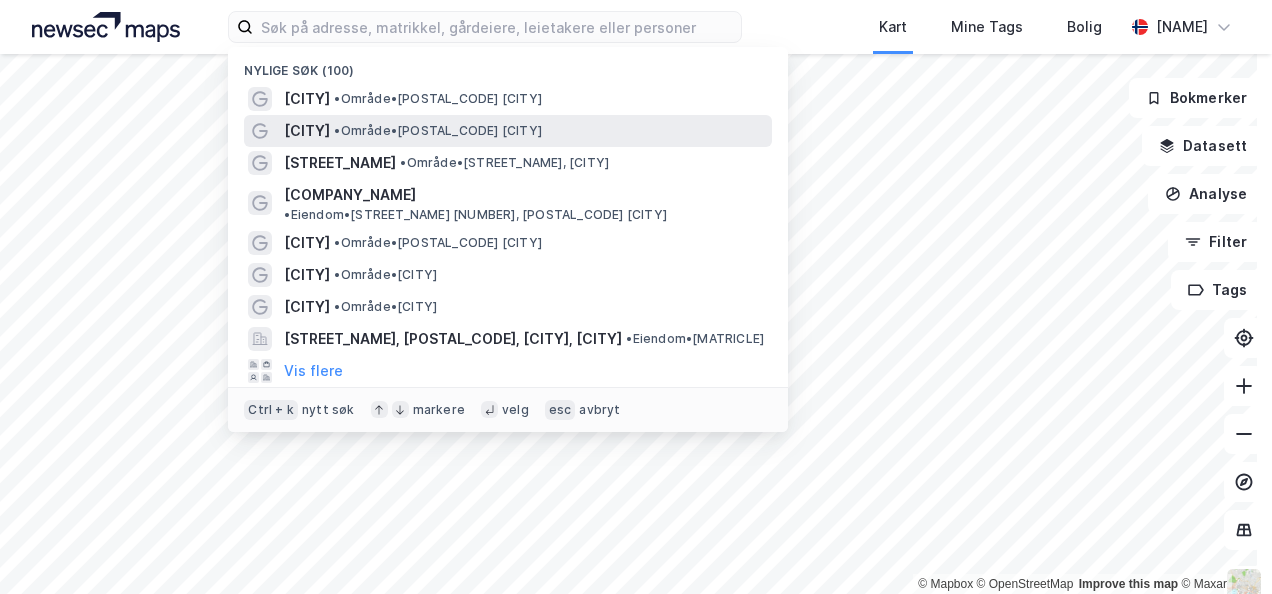 click on "•  Område  •  [POSTAL_CODE] [CITY]" at bounding box center [438, 131] 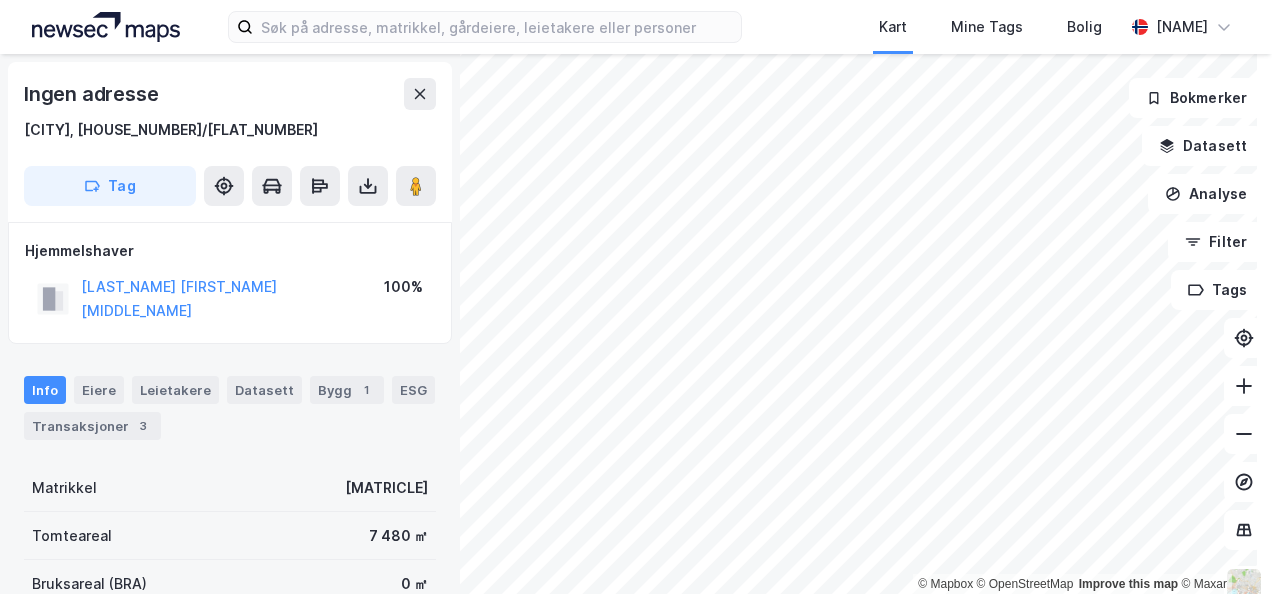 click on "© Mapbox   © OpenStreetMap   Improve this map   © Maxar Ingen adresse [CITY], [HOUSE_NUMBER]/[FLAT_NUMBER] Tag Hjemmelshaver [LAST_NAME] [FIRST_NAME] 100% Info Eiere Leietakere Datasett Bygg 1 ESG Transaksjoner 3 Matrikkel [MATRICLE] Tomteareal [AREA] ㎡ Bruksareal (BRA) [AREA] ㎡ Eiendomstype — Antall leietakere 0 Punktleie Nei Festegrunn Nei Tinglyst Ja Arealplaner Geoinnsyn Kommunekart Miljøstatus Bokmerker Datasett Analyse Filter Tags" at bounding box center (636, 324) 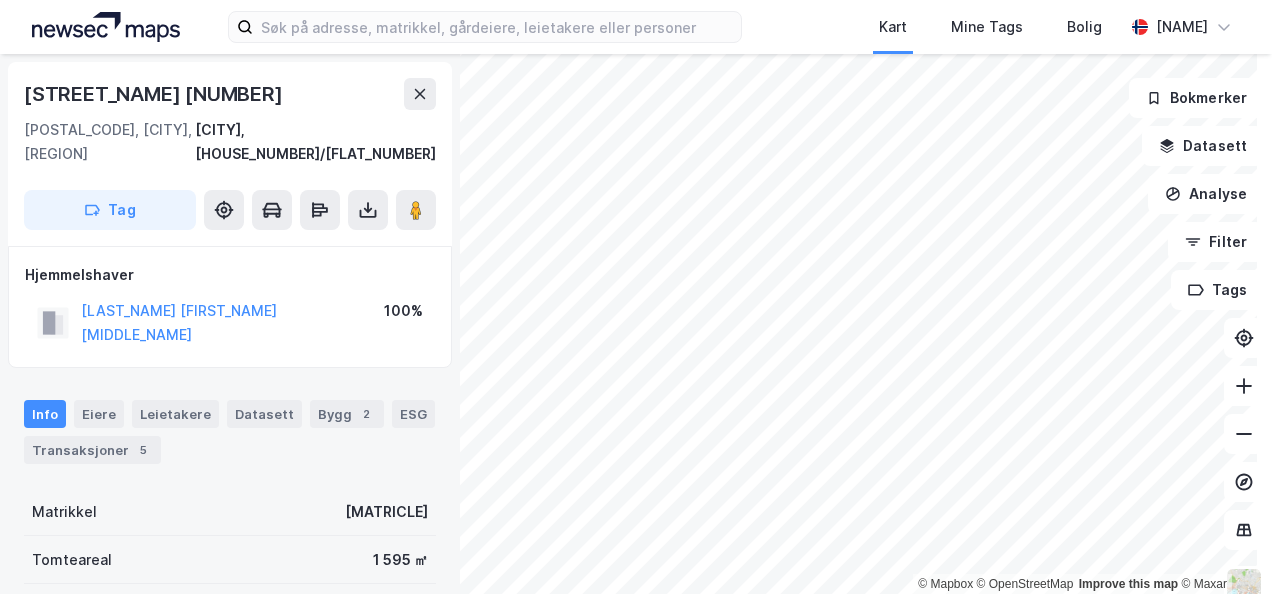 click on "Kart Mine Tags Bolig [NAME] © Mapbox   © OpenStreetMap   Improve this map   © Maxar [STREET_NAME] [NUMBER] [POSTAL_CODE], [CITY], [REGION] [CITY], [HOUSE_NUMBER]/[FLAT_NUMBER] Tag Hjemmelshaver [LAST_NAME] [FIRST_NAME] [MIDDLE_NAME] 100% Info Eiere Leietakere Datasett Bygg 2 ESG Transaksjoner 5 Matrikkel [MATRICLE] Tomteareal [AREA] ㎡ Bruksareal (BRA) [AREA] ㎡ Eiendomstype Fritidsbygg Antall leietakere 0 Punktleie Nei Festegrunn Nei Tinglyst Ja Arealplaner Geoinnsyn Kommunekart Miljøstatus Bokmerker Datasett Analyse Filter Tags" at bounding box center [636, 297] 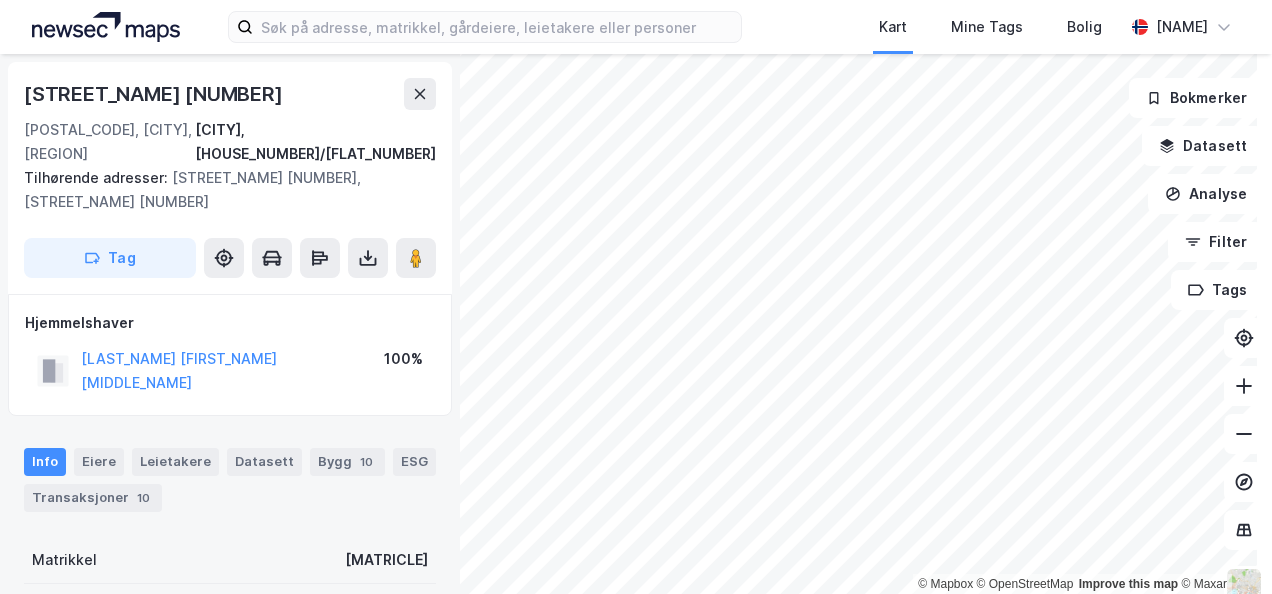 click on "Kart Mine Tags Bolig [NAME] © Mapbox   © OpenStreetMap   Improve this map   © Maxar [STREET_NAME] [NUMBER] [POSTAL_CODE], [CITY], [REGION] [CITY], [HOUSE_NUMBER]/[FLAT_NUMBER] Tilhørende adresser:   [STREET_NAME] [NUMBER],  [STREET_NAME] [NUMBER] Tag Hjemmelshaver [LAST_NAME] [FIRST_NAME] [MIDDLE_NAME] 100% Info Eiere Leietakere Datasett Bygg 10 ESG Transaksjoner 10 Matrikkel [MATRICLE] Tomteareal [AREA] ㎡ Bruksareal (BRA) [AREA] ㎡ Eiendomstype Enebolig Antall leietakere 0 Punktleie Nei Festegrunn Ja Tinglyst Ja Arealplaner Geoinnsyn Kommunekart Miljøstatus Kulturminne Eiendommen er et registrert kulturminne. Tilleggsrestriksjoner kan gjelde. Bokmerker Datasett Analyse Filter Tags" at bounding box center (636, 297) 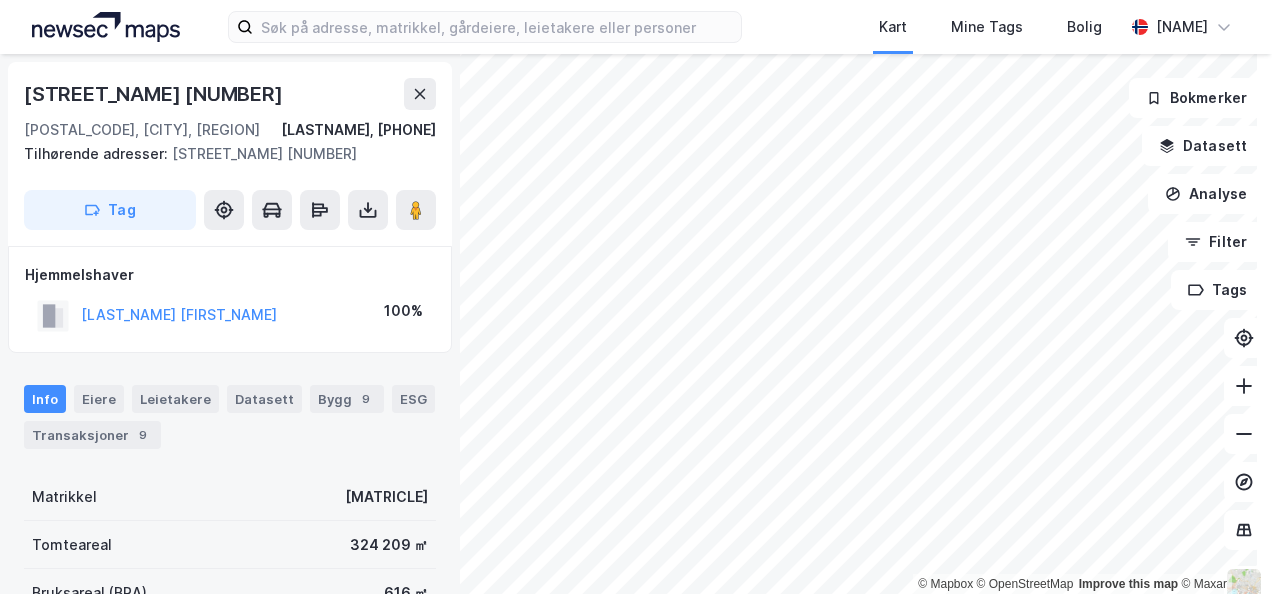 click on "Kart Mine Tags Bolig [NAME] © Mapbox   © OpenStreetMap   Improve this map   © Maxar [STREET_NAME] [NUMBER] [POSTAL_CODE], [CITY], [REGION] [CITY], [HOUSE_NUMBER]/[FLAT_NUMBER] Tilhørende adresser:   [STREET_NAME] [NUMBER] Tag Hjemmelshaver [LAST_NAME] [FIRST_NAME] 100% Info Eiere Leietakere Datasett Bygg 9 ESG Transaksjoner 9 Matrikkel [MATRICLE] Tomteareal [AREA] ㎡ Bruksareal (BRA) [AREA] ㎡ Eiendomstype Enebolig, Kontor Antall leietakere 0 Punktleie Nei Festegrunn Ja Tinglyst Ja Arealplaner Geoinnsyn Kommunekart Miljøstatus Bokmerker Datasett Analyse Filter Tags" at bounding box center (636, 297) 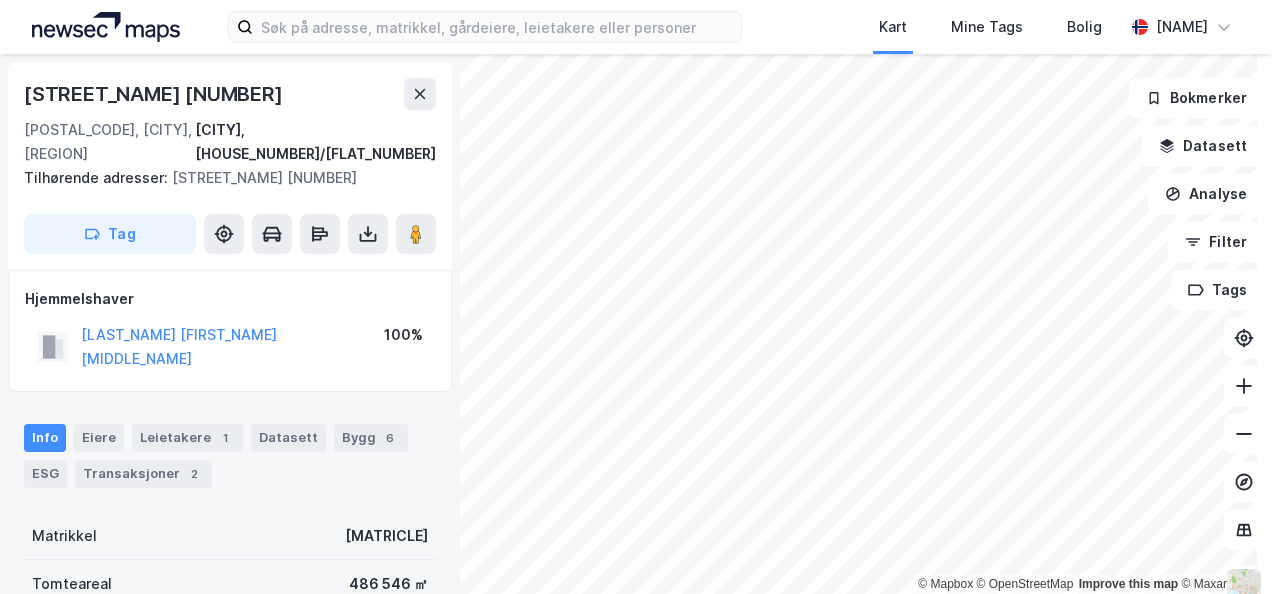 click on "Kart Mine Tags Bolig [NAME] © Mapbox   © OpenStreetMap   Improve this map   © Maxar [STREET_NAME] [NUMBER] [POSTAL_CODE], [CITY], [REGION] [CITY], [HOUSE_NUMBER]/[FLAT_NUMBER] Tilhørende adresser:   [STREET_NAME] [NUMBER] Tag Hjemmelshaver [LAST_NAME] [FIRST_NAME] 100% Info Eiere Leietakere 1 Datasett Bygg 6 ESG Transaksjoner 2 Matrikkel [MATRICLE] Tomteareal [AREA] ㎡ Bruksareal (BRA) [AREA] ㎡ Eiendomstype Landbruk, Enebolig Antall leietakere 1 Punktleie Nei Festegrunn Nei Tinglyst Ja Arealplaner Geoinnsyn Kommunekart Miljøstatus Kulturminne Eiendommen er et registrert kulturminne. Tilleggsrestriksjoner kan gjelde. Bokmerker Datasett Analyse Filter Tags" at bounding box center [636, 297] 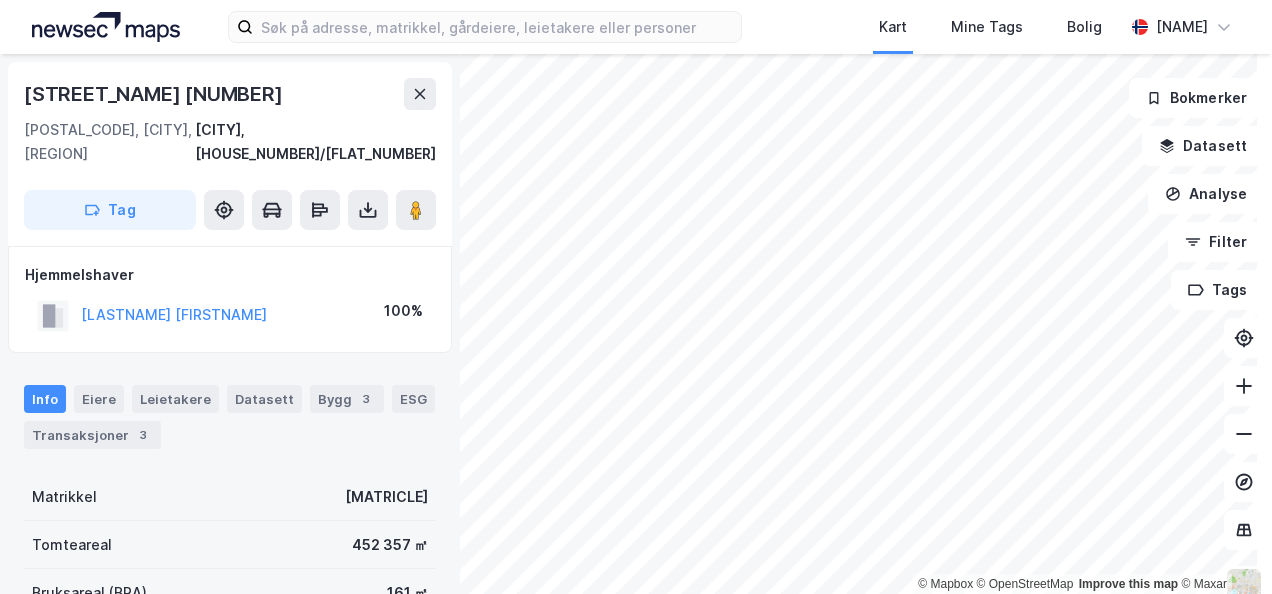 click on "Kart Mine Tags Bolig [NAME] © Mapbox   © OpenStreetMap   Improve this map   © Maxar [STREET_NAME] [NUMBER] [POSTAL_CODE], [CITY], [REGION] [CITY], [HOUSE_NUMBER]/[FLAT_NUMBER] Tag Hjemmelshaver [LAST_NAME] [FIRST_NAME] 100% Info Eiere Leietakere Datasett Bygg 3 ESG Transaksjoner 3 Matrikkel [MATRICLE] Tomteareal [AREA] ㎡ Bruksareal (BRA) [AREA] ㎡ Eiendomstype Enebolig Antall leietakere 0 Punktleie Nei Festegrunn Nei Tinglyst Ja Arealplaner Geoinnsyn Kommunekart Miljøstatus Bokmerker Datasett Analyse Filter Tags" at bounding box center (636, 297) 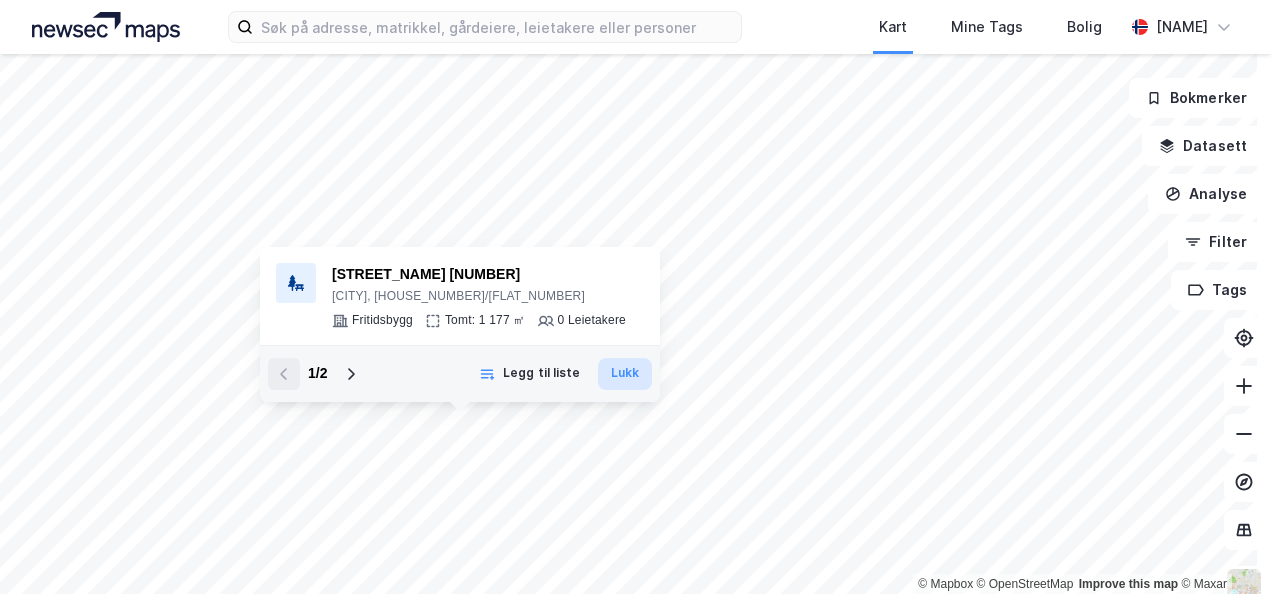 click on "Lukk" at bounding box center (625, 374) 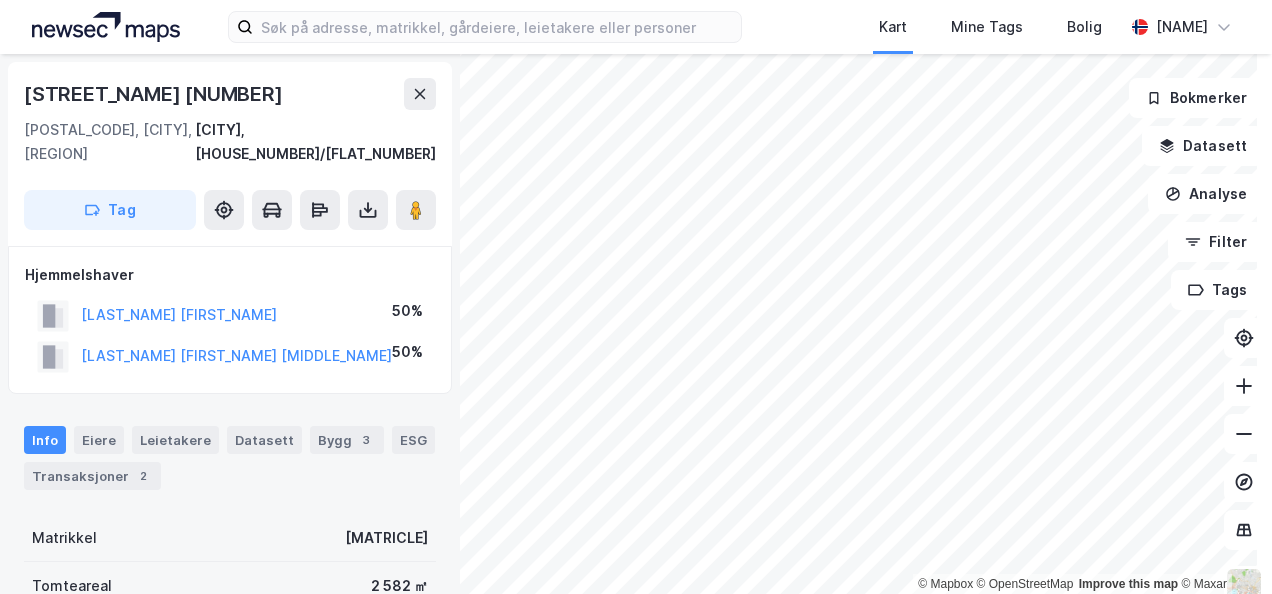 click on "Kart Mine Tags Bolig [NAME] © Mapbox   © OpenStreetMap   Improve this map   © Maxar [STREET_NAME] [NUMBER] [POSTAL_CODE], [CITY], [REGION] [CITY], [HOUSE_NUMBER]/[FLAT_NUMBER] Tag Hjemmelshaver [LAST_NAME] [FIRST_NAME] [MIDDLE_NAME] 50% [LAST_NAME] [FIRST_NAME] [MIDDLE_NAME] 50% Info Eiere Leietakere Datasett Bygg 3 ESG Transaksjoner 2 Matrikkel [MATRICLE] Tomteareal [AREA] ㎡ Bruksareal (BRA) [AREA] ㎡ Eiendomstype Fritidsbygg Antall leietakere 0 Punktleie Nei Festegrunn Nei Tinglyst Ja Arealplaner Geoinnsyn Kommunekart Miljøstatus Delt eieskap Eiendommen er eid av flere gårdeiere Bokmerker Datasett Analyse Filter Tags" at bounding box center (636, 297) 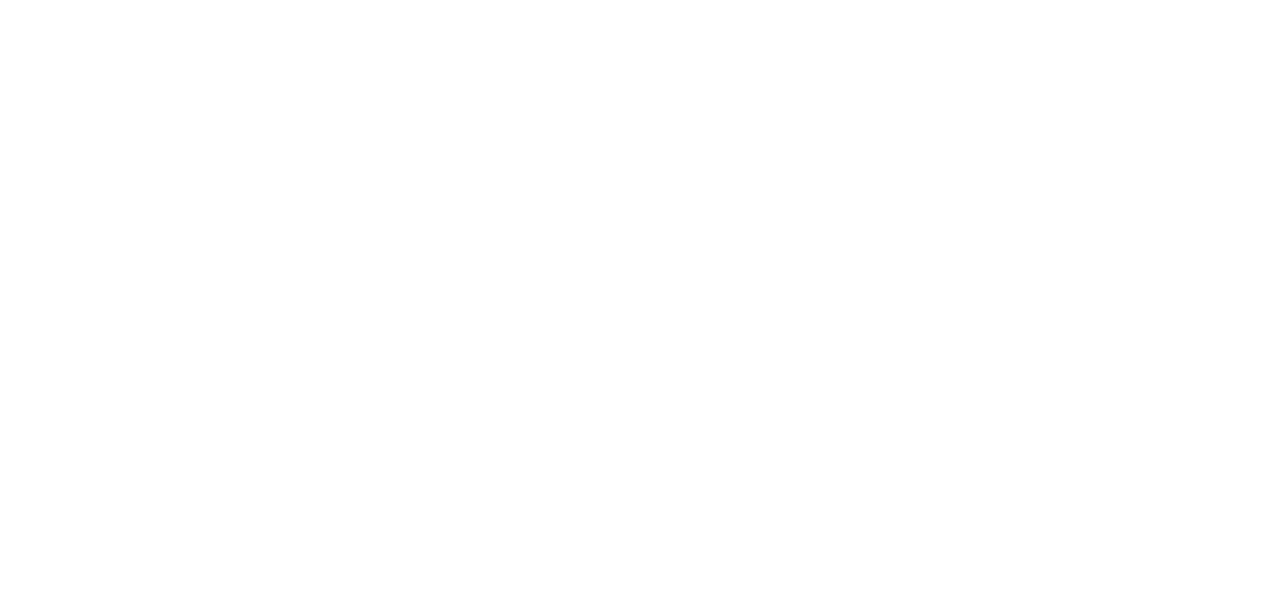 scroll, scrollTop: 0, scrollLeft: 0, axis: both 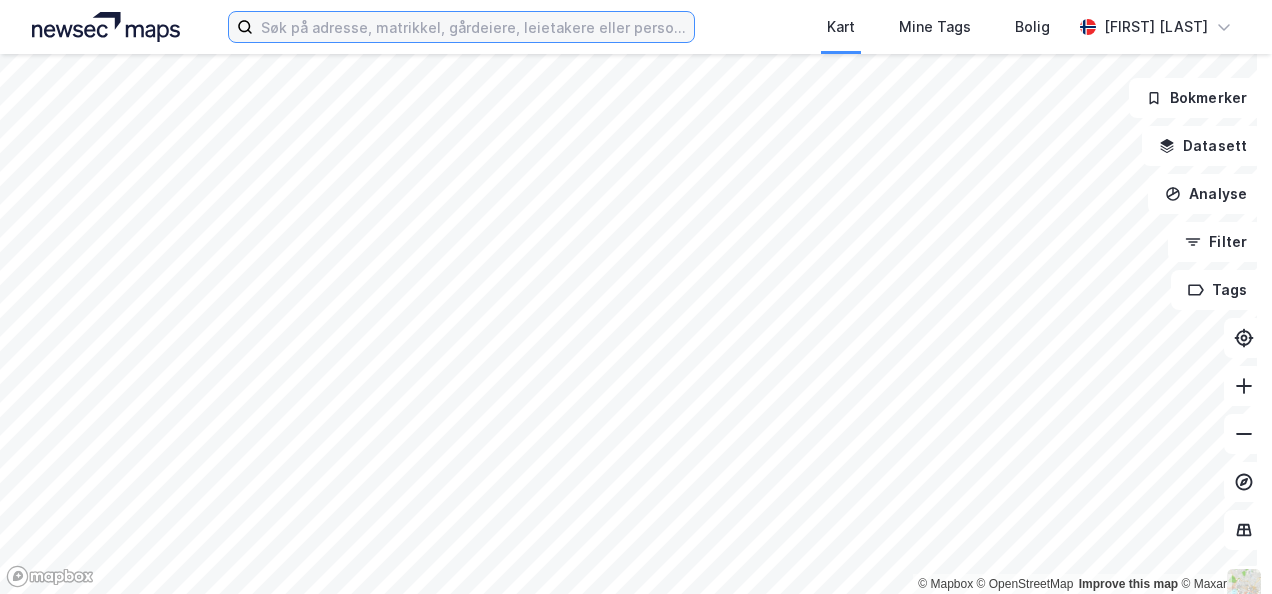 click at bounding box center [473, 27] 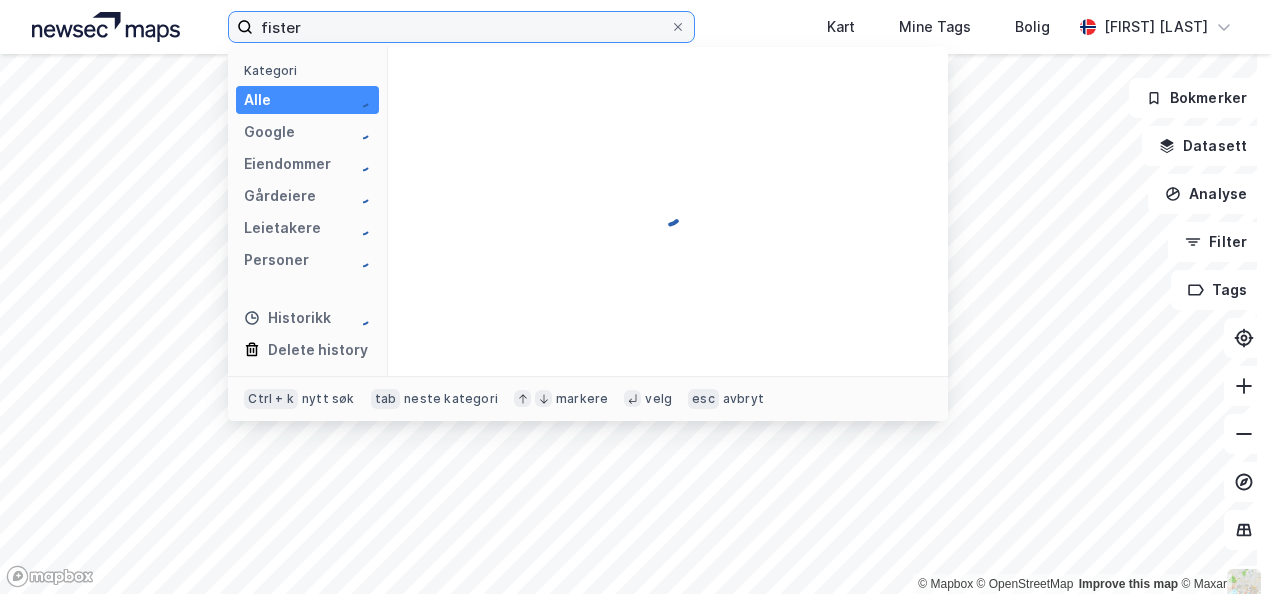 type on "fister" 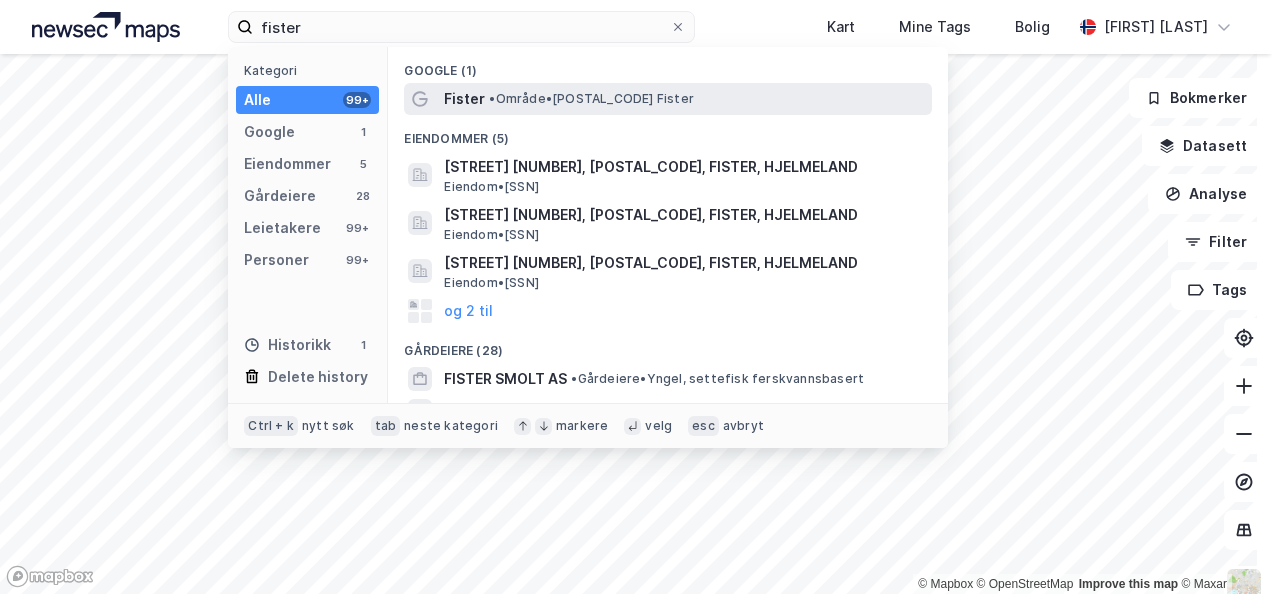 click on "[CITY_NAME]" at bounding box center [464, 99] 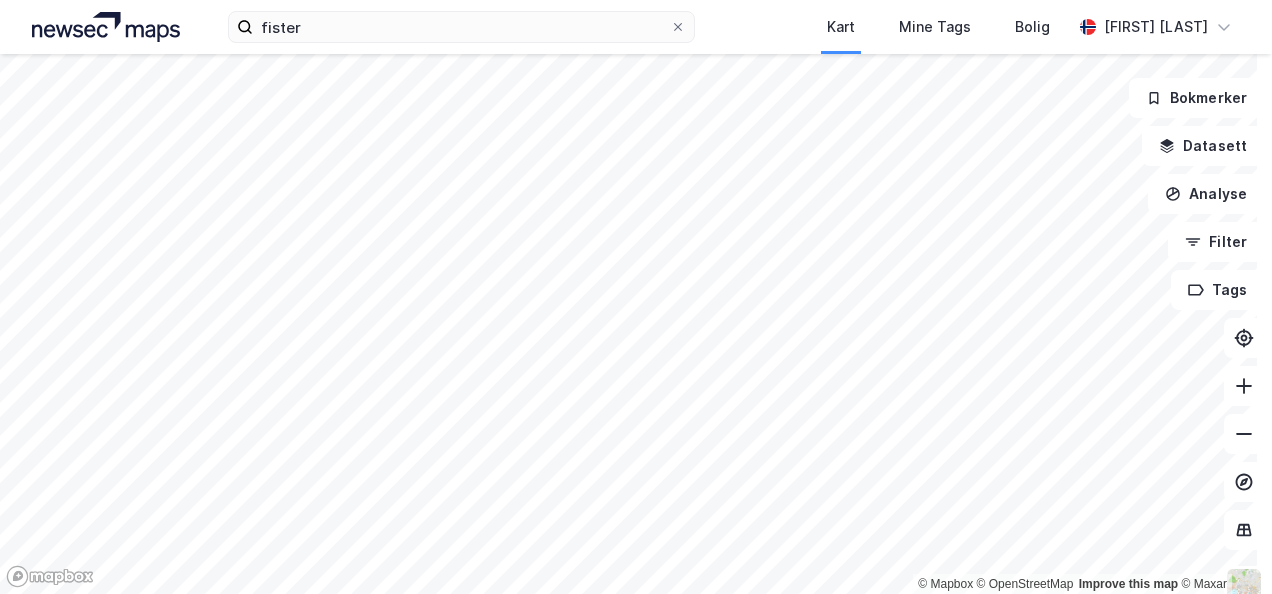 click on "fister Kart Mine Tags Bolig Ola Soppeland © Mapbox   © OpenStreetMap   Improve this map   © Maxar Bokmerker Datasett Analyse Filter Tags" at bounding box center [636, 297] 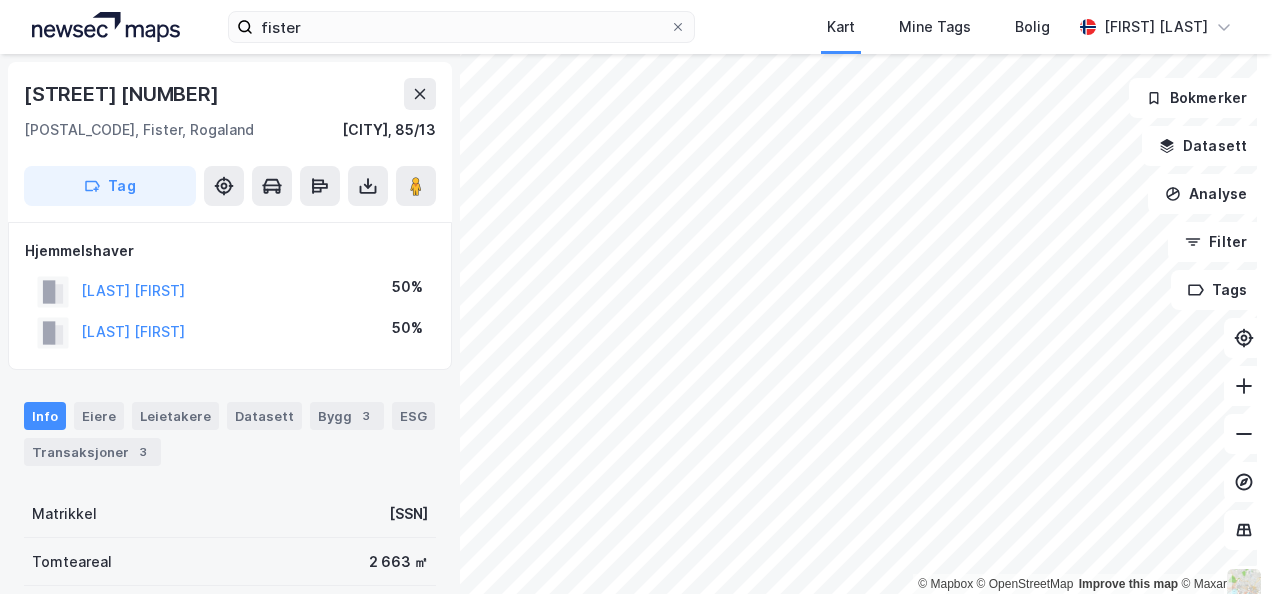 click on "fister Kart Mine Tags Bolig Ola Soppeland © Mapbox   © OpenStreetMap   Improve this map   © Maxar Grønvikvegen 96 4139, Fister, Rogaland Hjelmeland, 85/13 Tag Hjemmelshaver LARSEN OLE KRISTIAN 50% BREDAL VIVILD OMDAL 50% Info Eiere Leietakere Datasett Bygg 3 ESG Transaksjoner 3 Matrikkel 1133-85-13-0-0 Tomteareal 2 663 ㎡ Bruksareal (BRA) 111 ㎡ Eiendomstype Fritidsbygg Antall leietakere 0 Punktleie Nei Festegrunn Nei Tinglyst Ja Arealplaner Geoinnsyn Kommunekart Miljøstatus Delt eieskap Eiendommen er eid av flere gårdeiere Bokmerker Datasett Analyse Filter Tags" at bounding box center (636, 297) 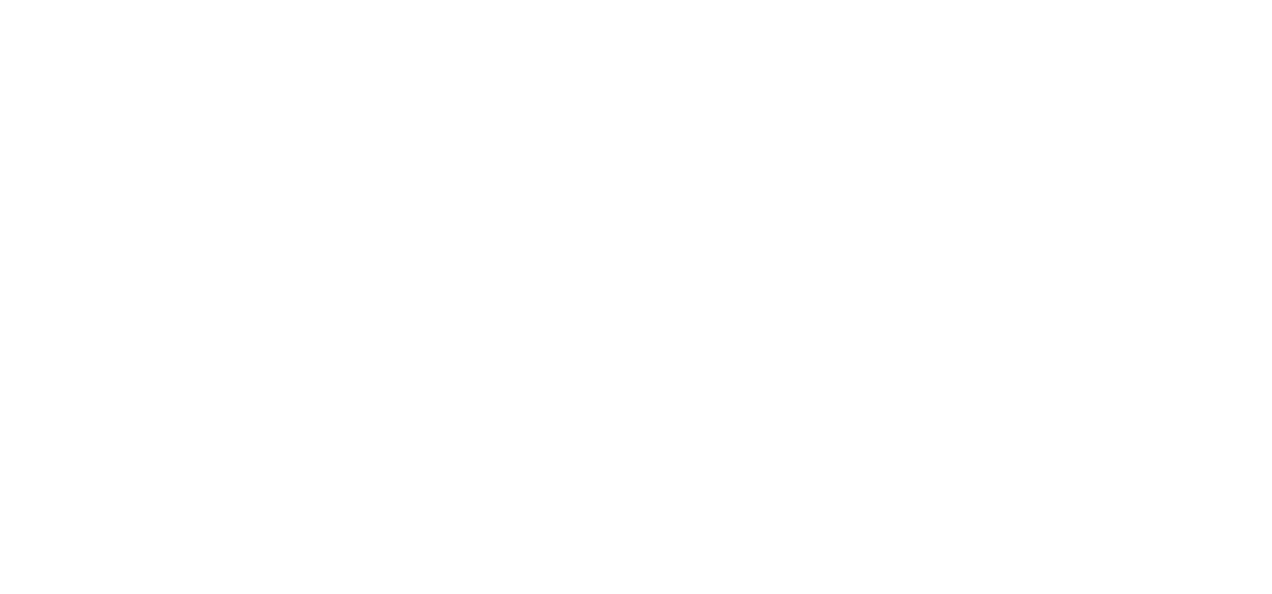 scroll, scrollTop: 0, scrollLeft: 0, axis: both 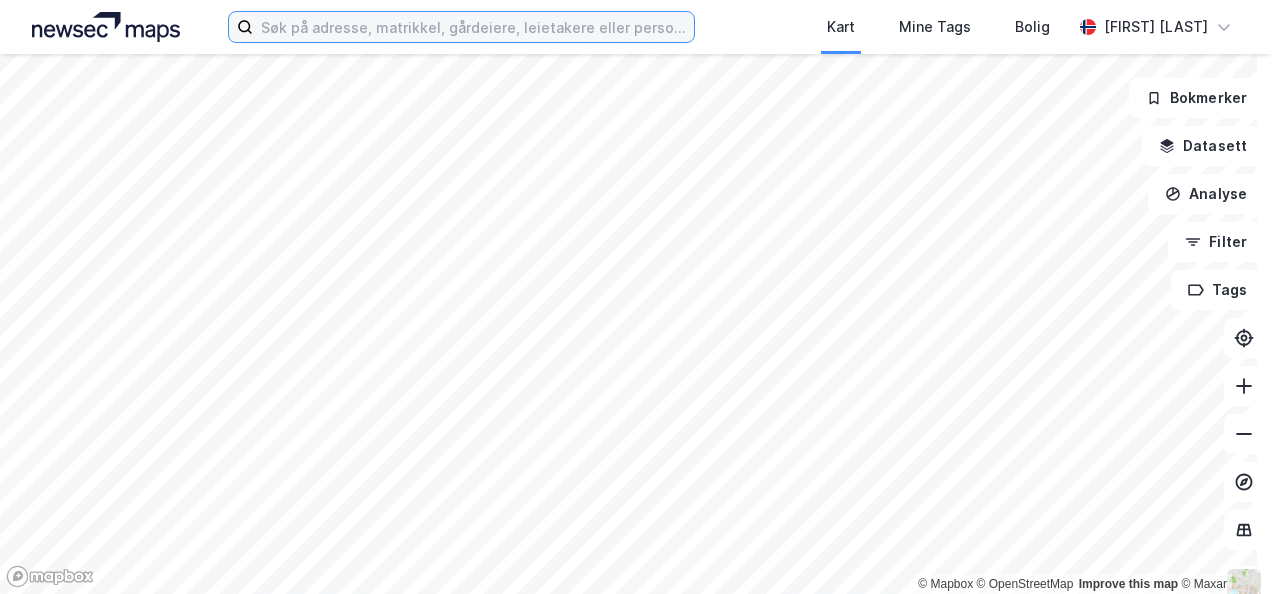 click at bounding box center [473, 27] 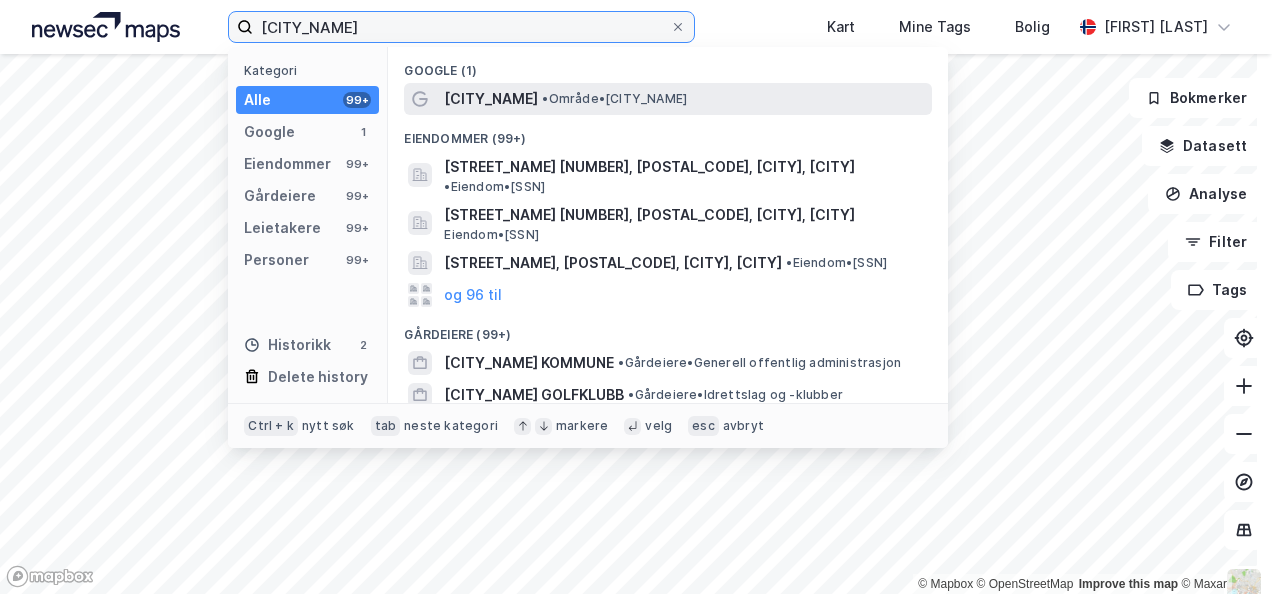 type on "[CITY_NAME]" 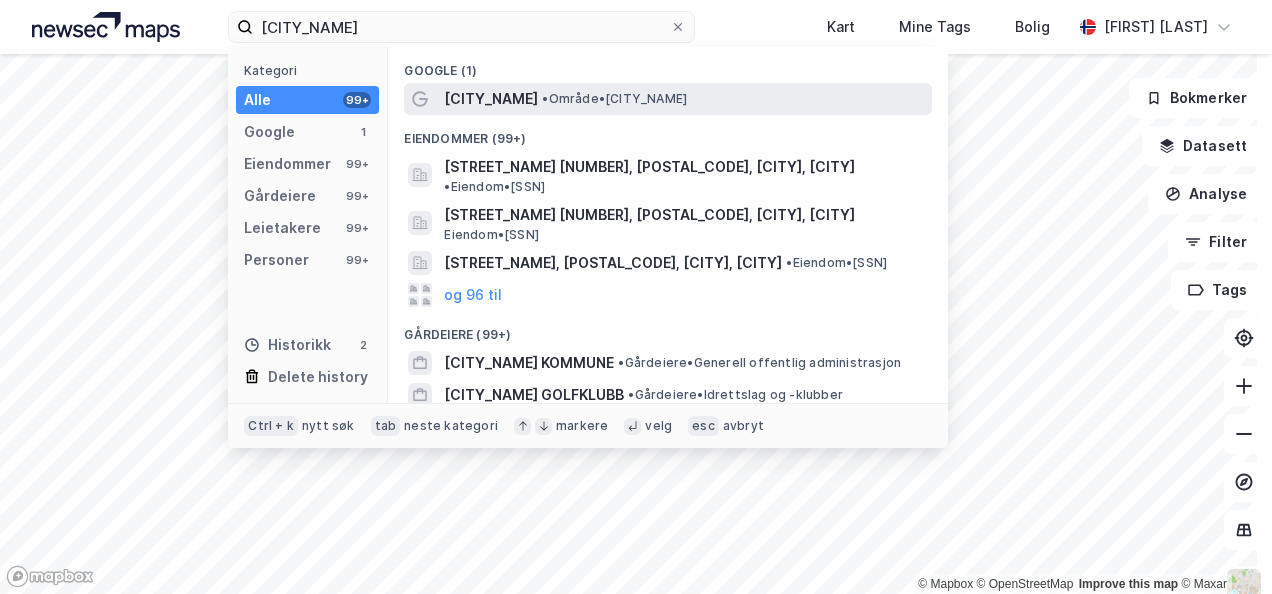 click on "[CITY_NAME]" at bounding box center (491, 99) 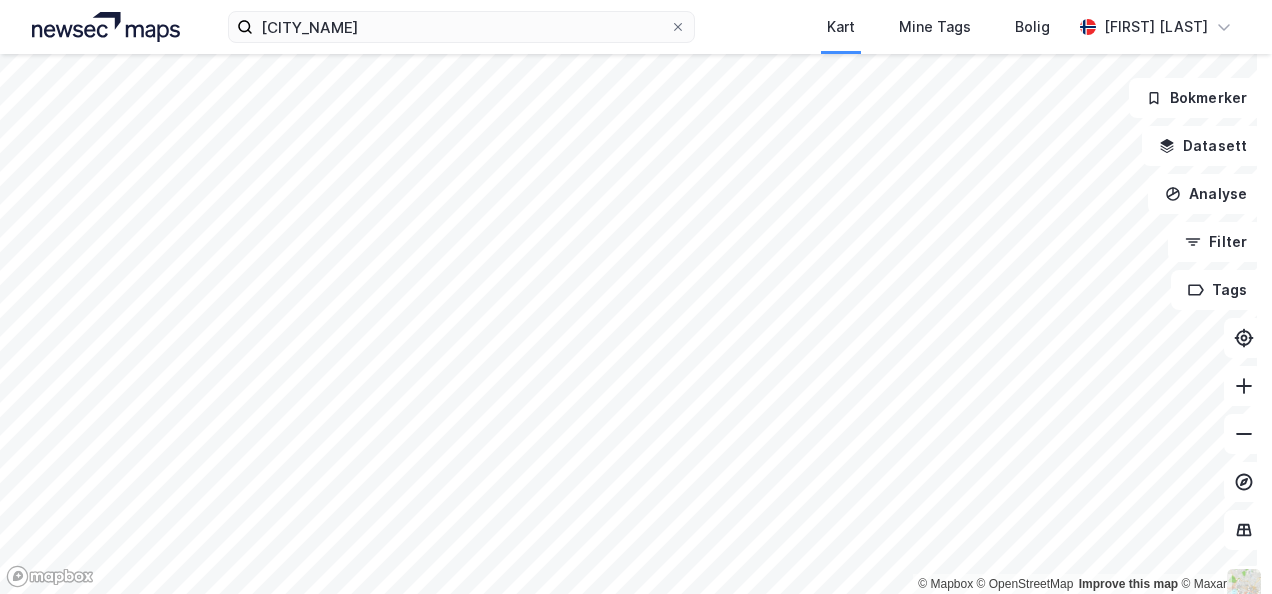 click on "map[:[CITY] Kart Mine Tags Bolig [FIRST] [LAST] © Mapbox   © OpenStreetMap   Improve this map   © Maxar Bokmerker Datasett Analyse Filter Tags" at bounding box center (636, 297) 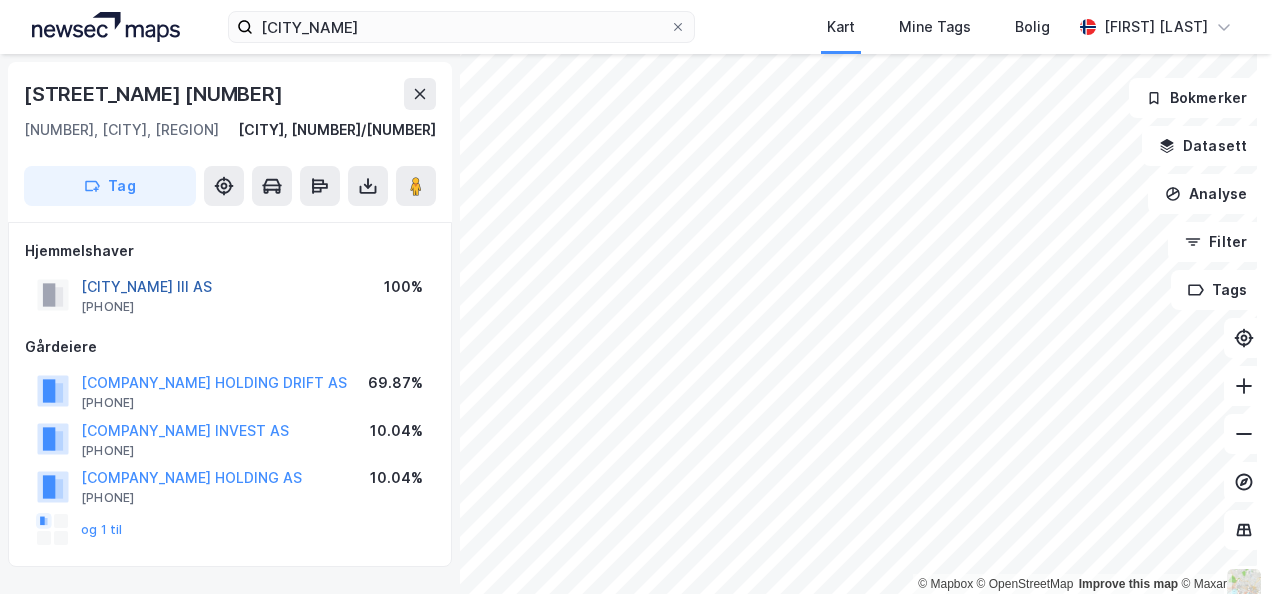 click on "[CITY_NAME] III AS" at bounding box center [0, 0] 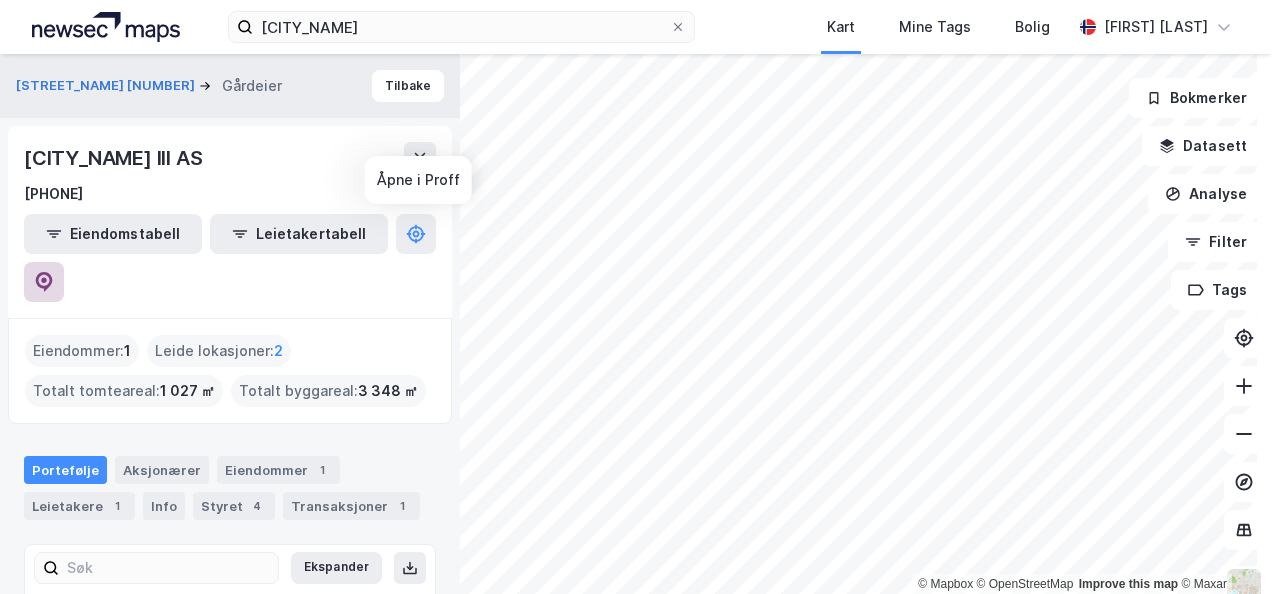 click 